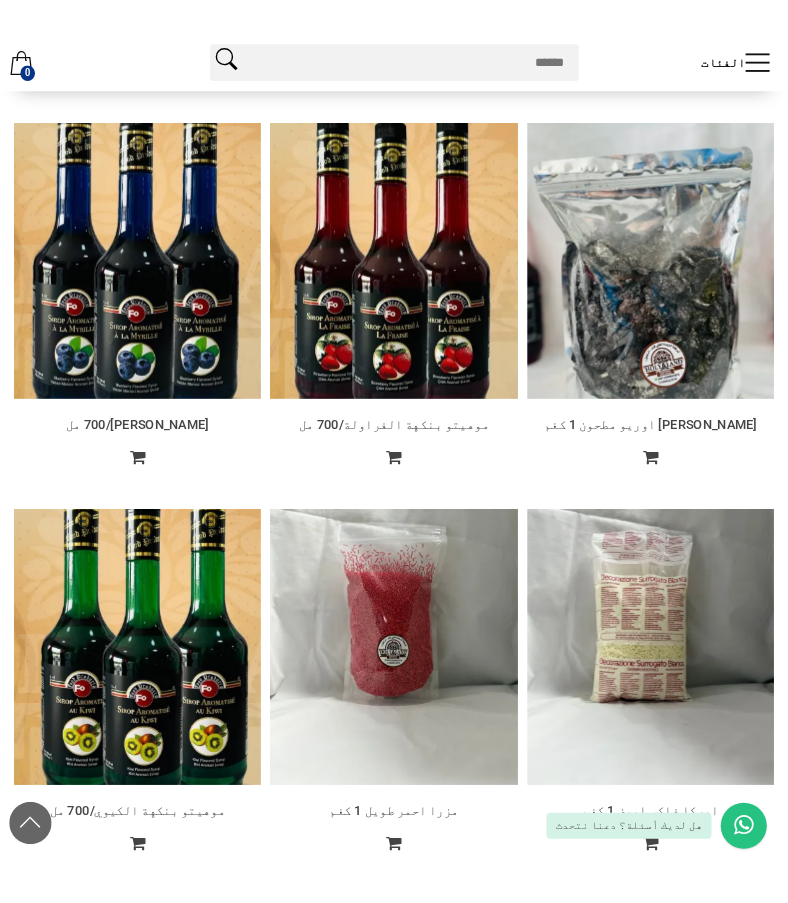 scroll, scrollTop: 3255, scrollLeft: 0, axis: vertical 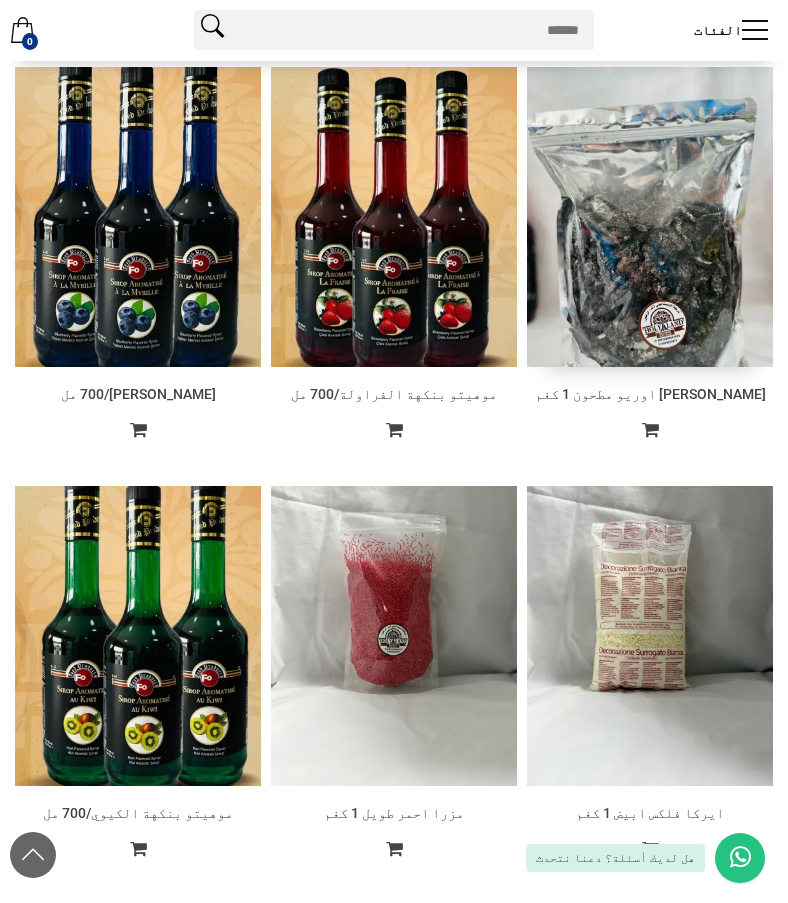 click at bounding box center [650, 217] 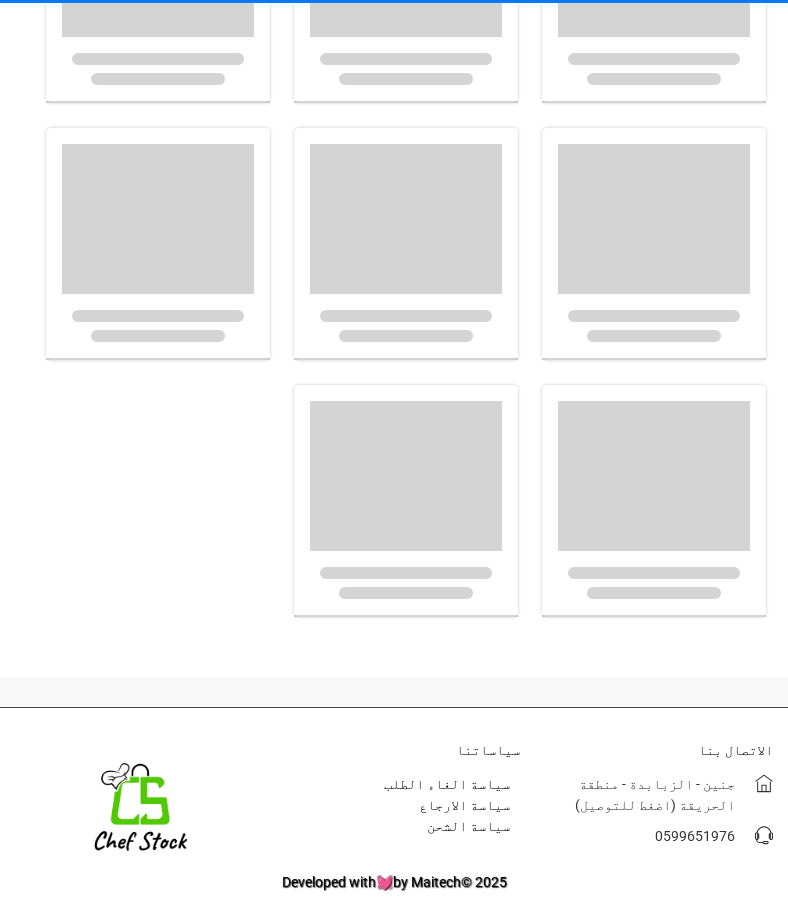scroll, scrollTop: 0, scrollLeft: 0, axis: both 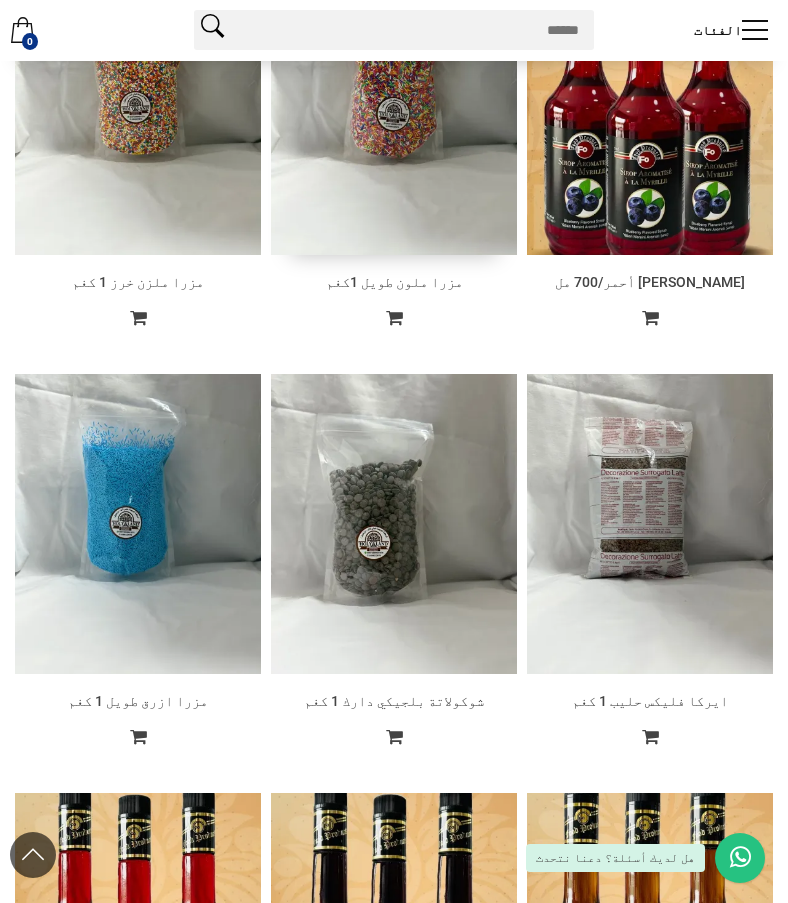 click at bounding box center [394, 105] 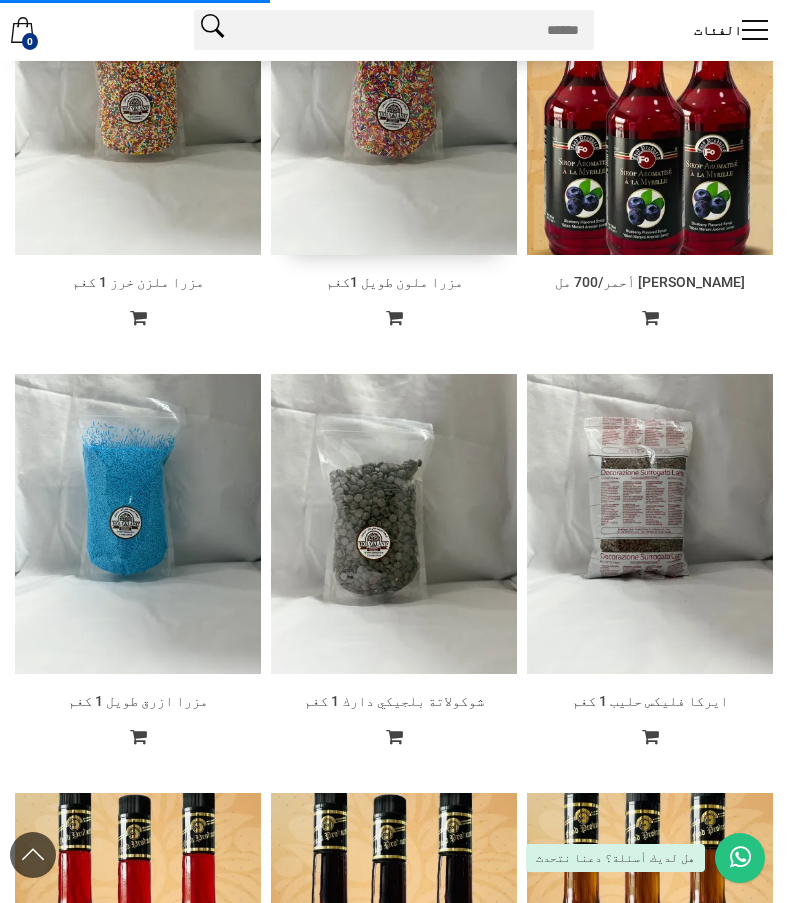 scroll, scrollTop: 0, scrollLeft: 0, axis: both 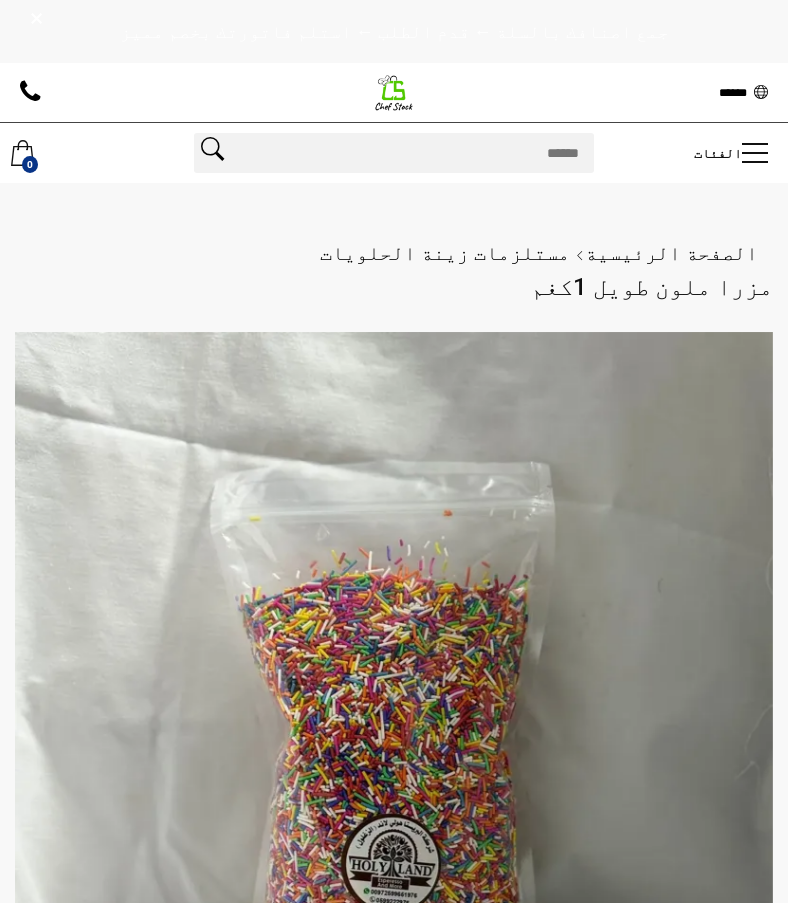 click on "الصفحة الرئيسية مستلزمات زينة الحلويات" at bounding box center [394, 253] 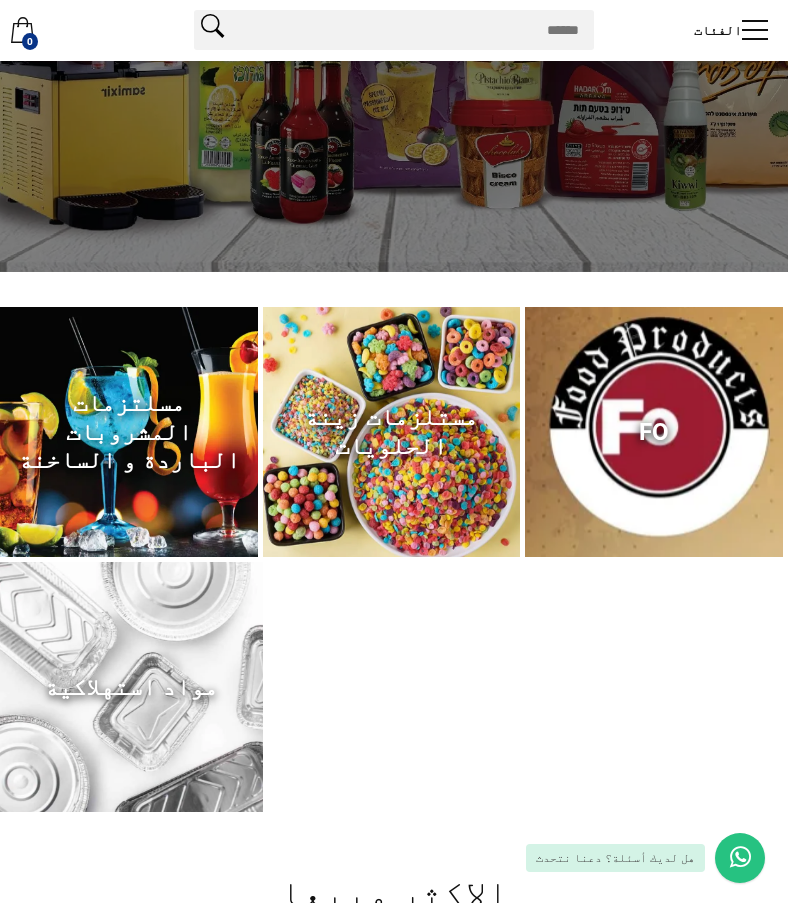 scroll, scrollTop: 296, scrollLeft: 0, axis: vertical 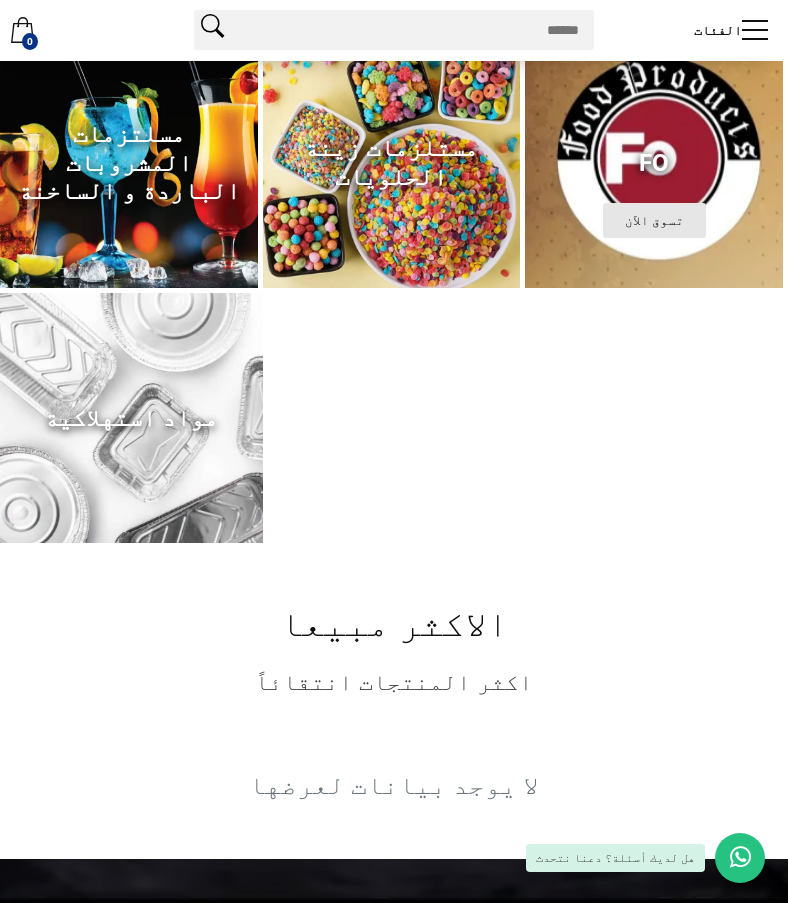 click on "تسوق الآن" at bounding box center [654, 220] 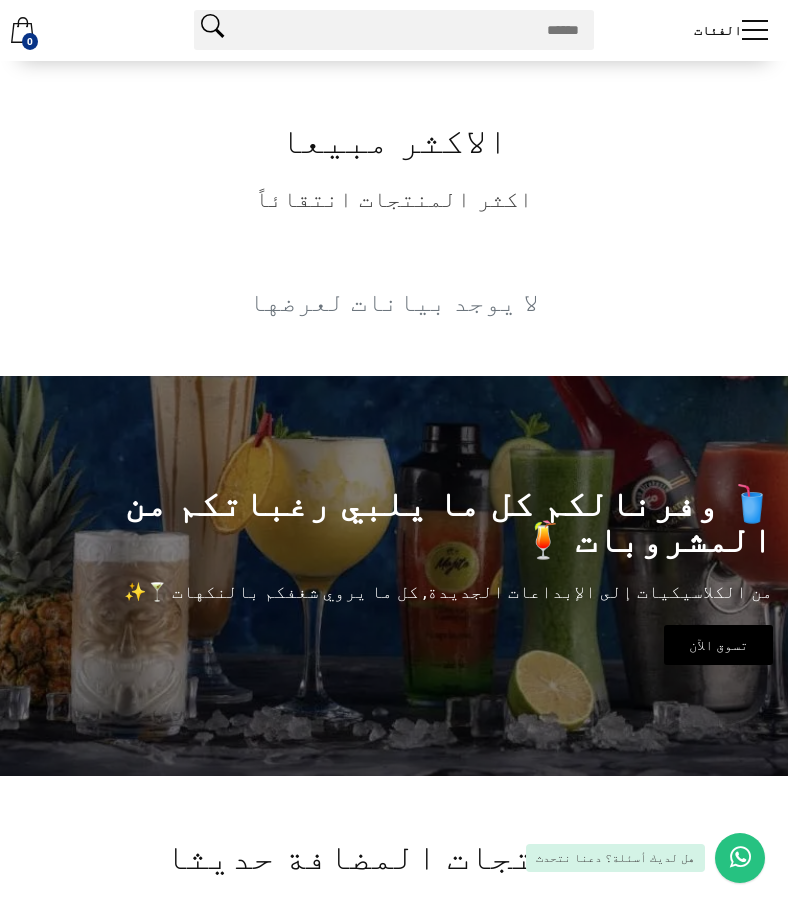 scroll, scrollTop: 1220, scrollLeft: 0, axis: vertical 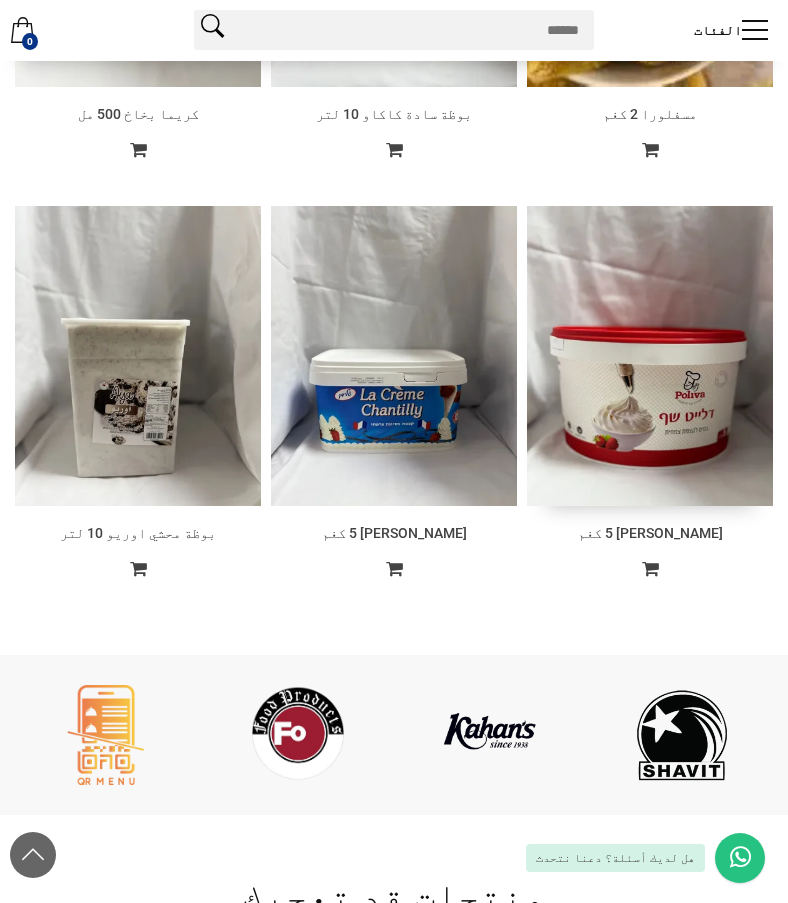 click at bounding box center (650, 355) 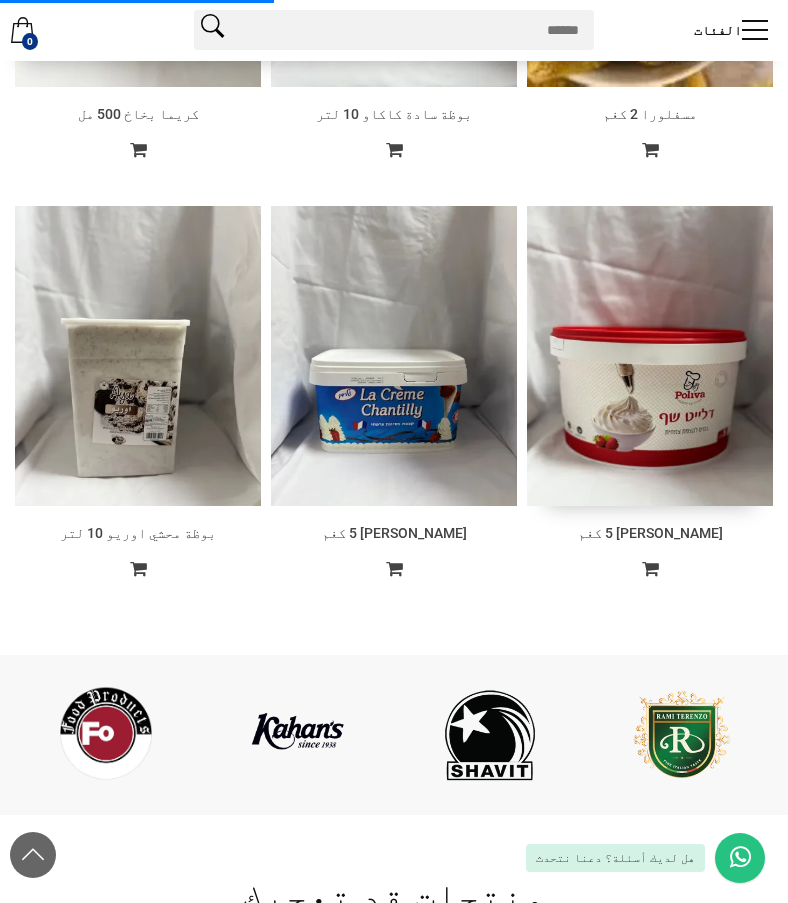 scroll, scrollTop: 0, scrollLeft: 0, axis: both 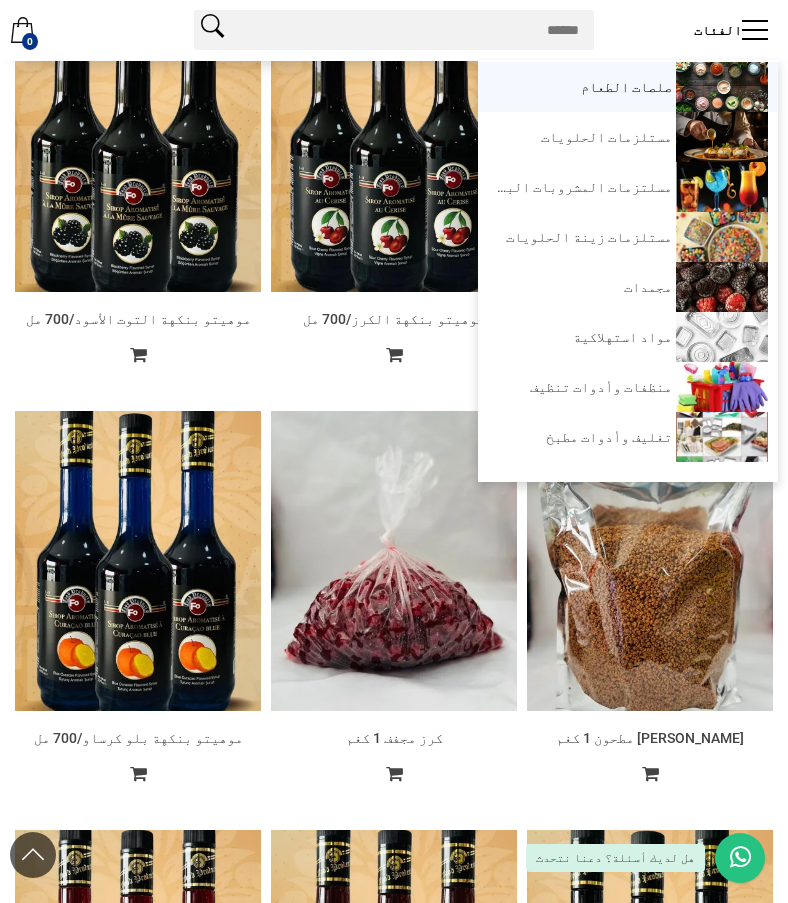 click on "صلصات الطعام" at bounding box center (582, 87) 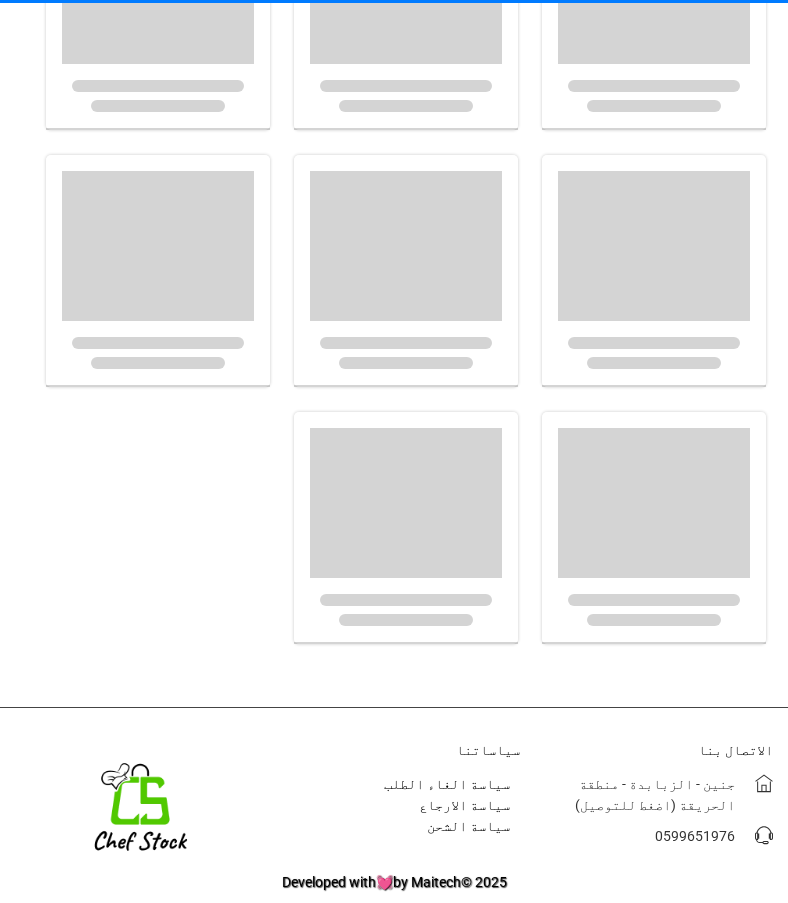 scroll, scrollTop: 0, scrollLeft: 0, axis: both 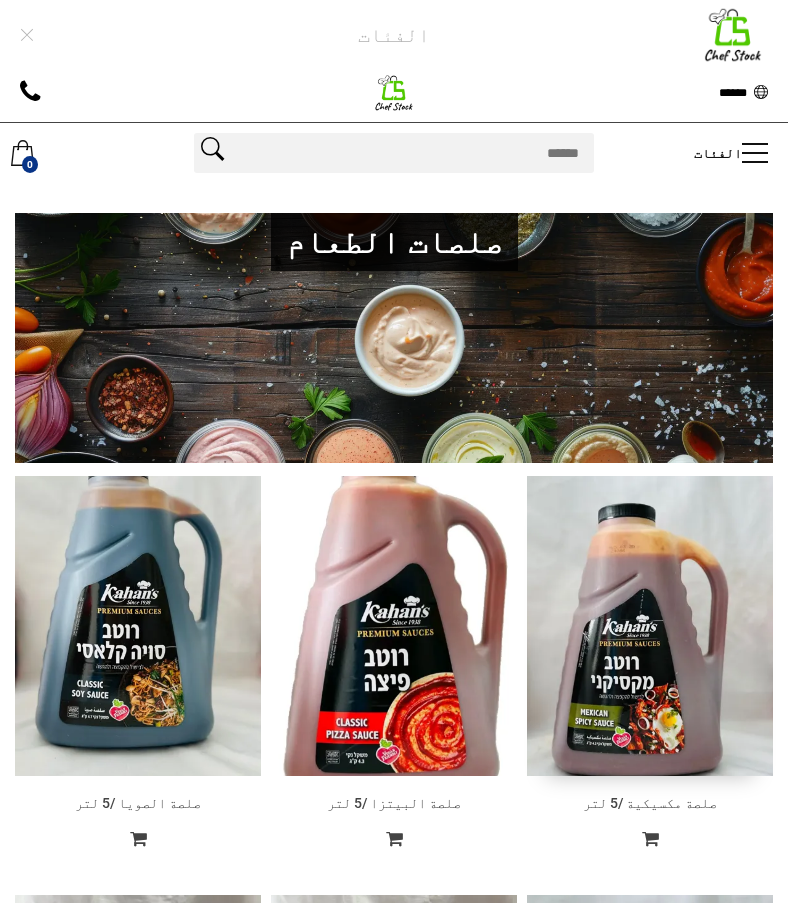 click at bounding box center (650, 626) 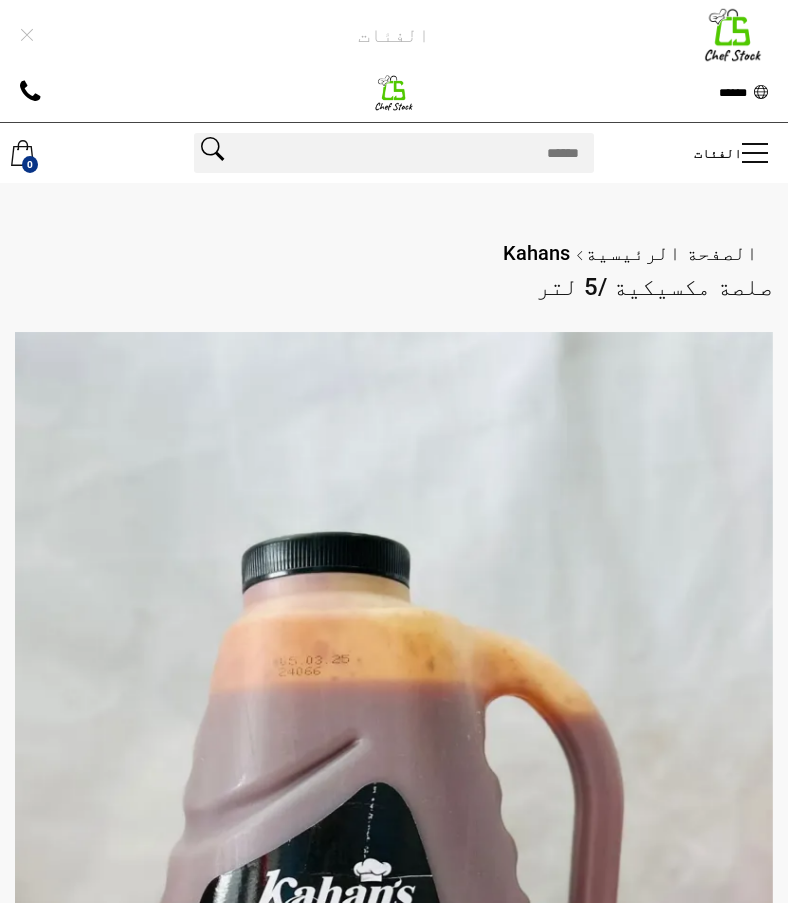click on "الصفحة الرئيسية [GEOGRAPHIC_DATA]" at bounding box center (394, 253) 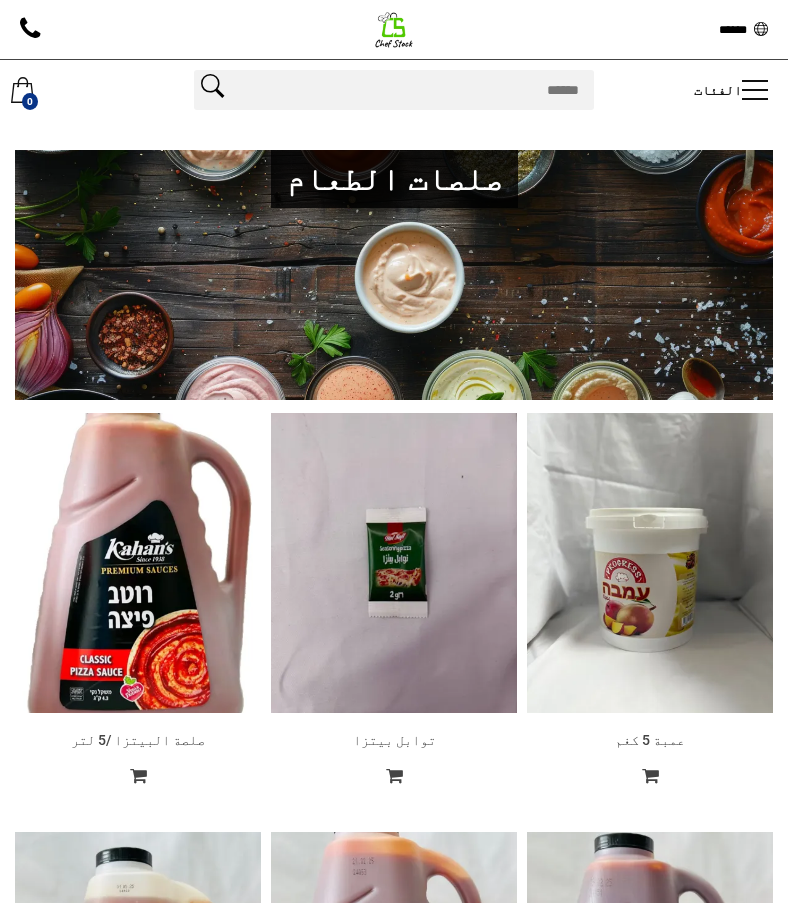 click on "صلصة البيتزا /5 لتر   اضافة للعربة اضافة للعربة صلصة البيتزا /5 لتر الكمية - * + الكمية المتاحة:  اضافة للعربة" at bounding box center [138, 617] 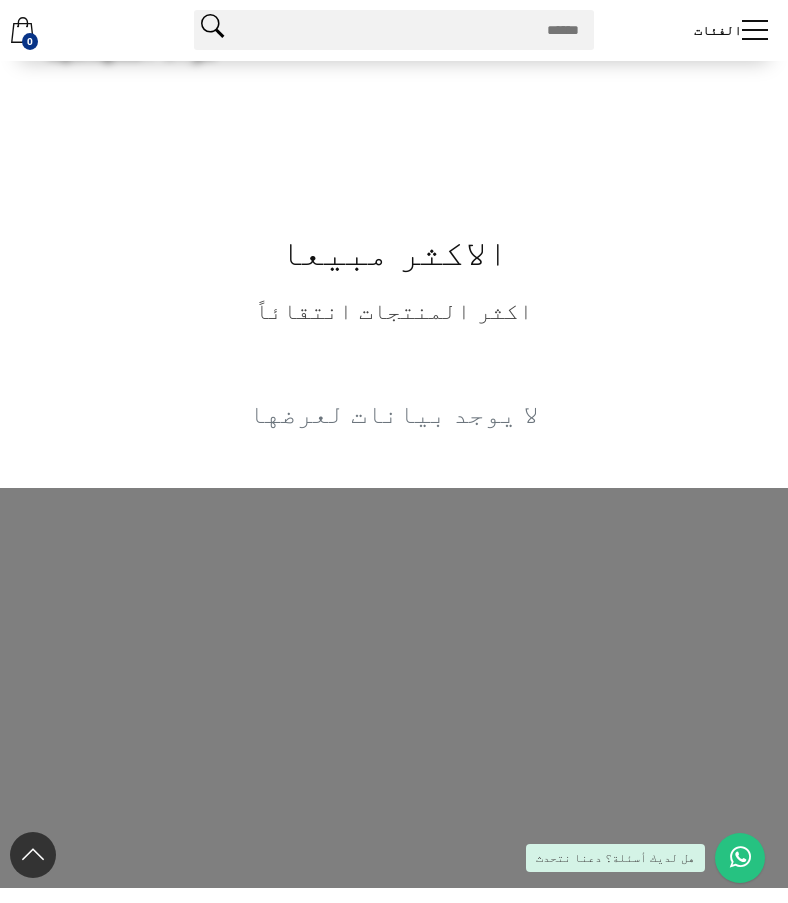 scroll, scrollTop: 1501, scrollLeft: 0, axis: vertical 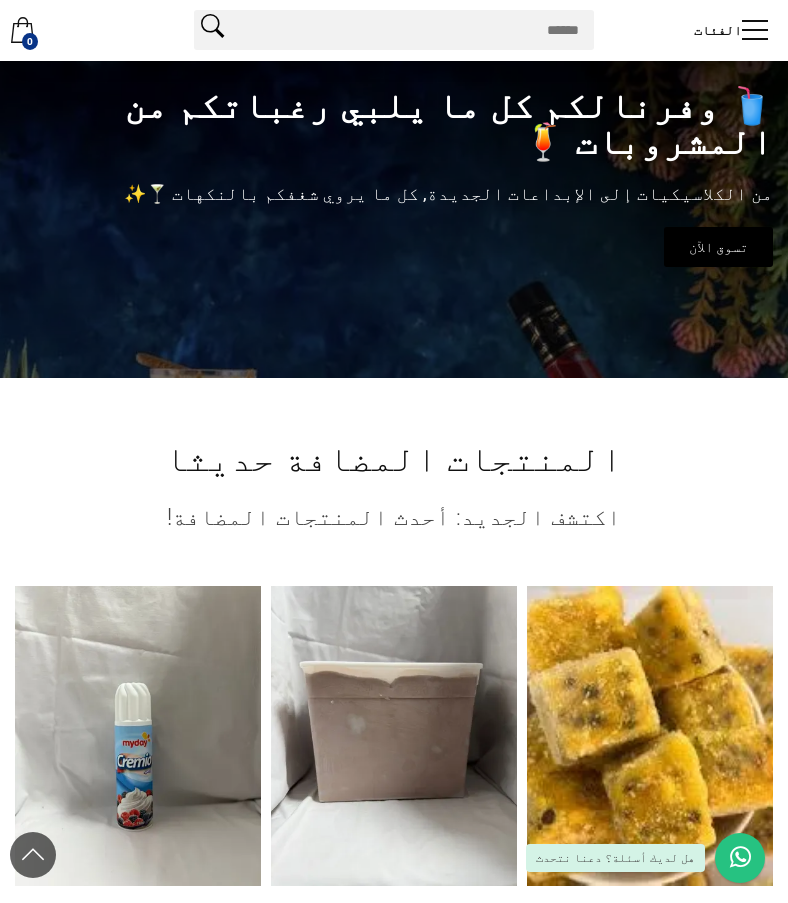 click on "المنتجات المضافة حديثا اكتشف الجديد: أحدث المنتجات المضافة! مسفلورا 2 كغم   اضافة للعربة اضافة للعربة مسفلورا 2 كغم الكمية - * + الكمية المتاحة:  اضافة للعربة بوظة سادة كاكاو 10 لتر   اضافة للعربة اضافة للعربة بوظة سادة كاكاو 10 لتر الكمية - * + الكمية المتاحة:  اضافة للعربة كريما بخاخ 500 مل   اضافة للعربة اضافة للعربة كريما بخاخ 500 مل الكمية - * + الكمية المتاحة:  اضافة للعربة كريما بوليفا 5 كغم   اضافة للعربة اضافة للعربة كريما بوليفا 5 كغم الكمية - * + الكمية المتاحة:  اضافة للعربة كريما [PERSON_NAME] 5 كغم   اضافة للعربة اضافة للعربة كريما [PERSON_NAME] 5 كغم الكمية - * + الكمية المتاحة:    - * +" at bounding box center [394, 916] 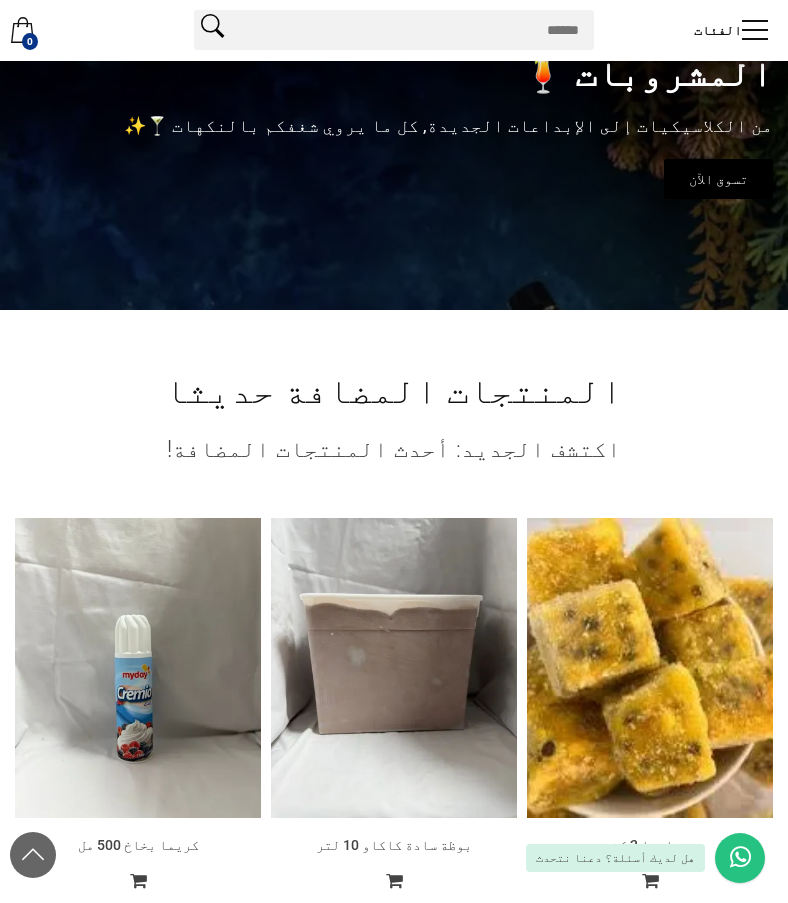 scroll, scrollTop: 2341, scrollLeft: 0, axis: vertical 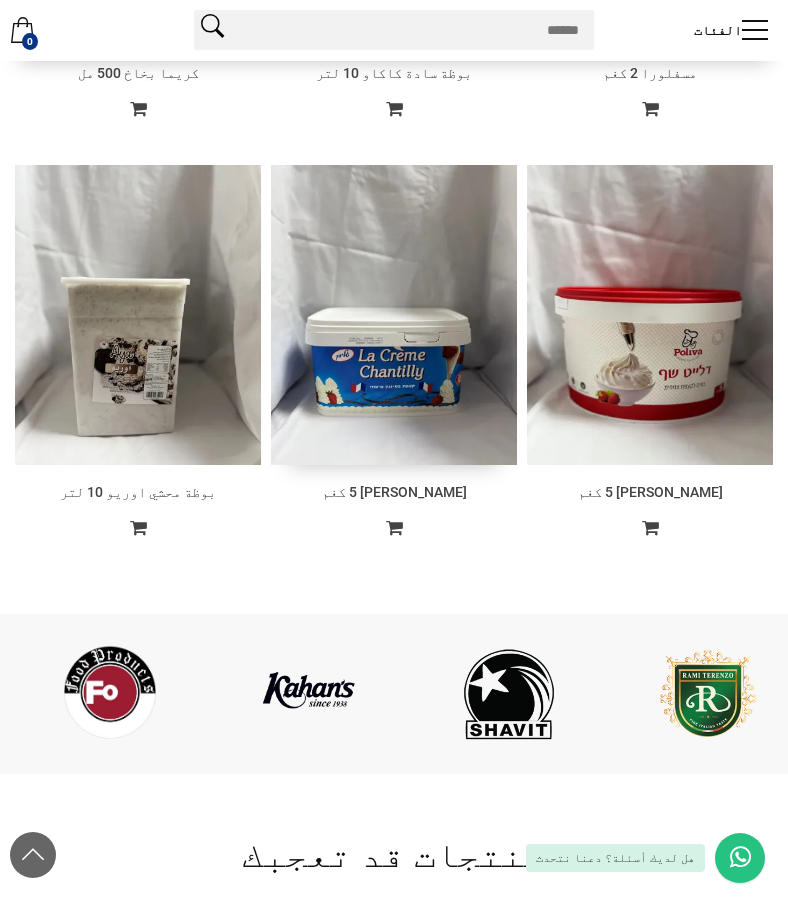 click at bounding box center (394, 314) 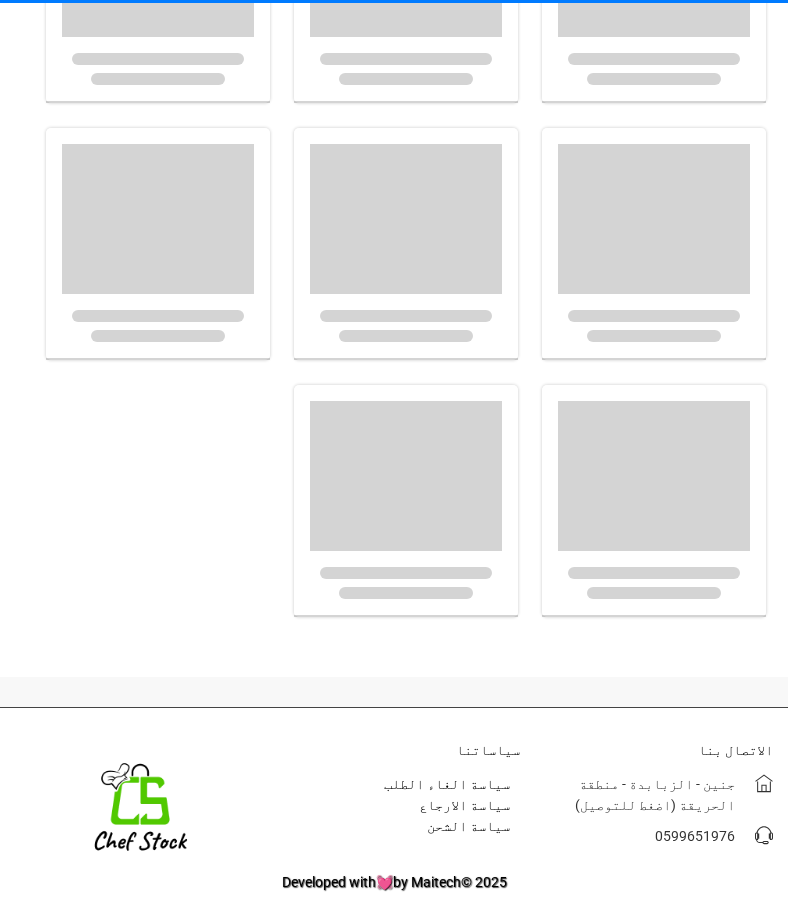 scroll, scrollTop: 0, scrollLeft: 0, axis: both 